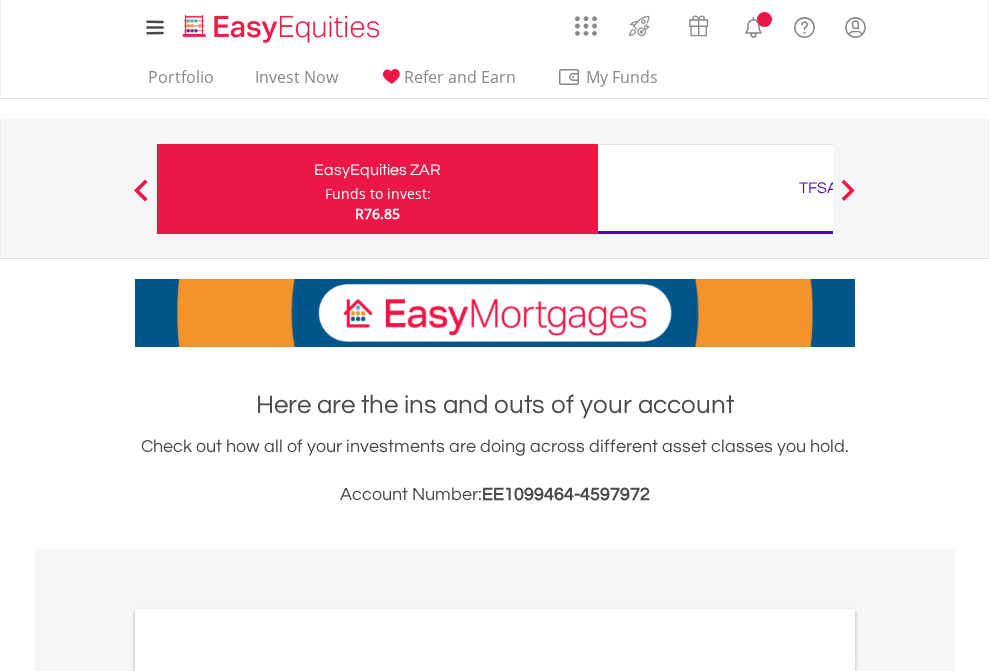 scroll, scrollTop: 0, scrollLeft: 0, axis: both 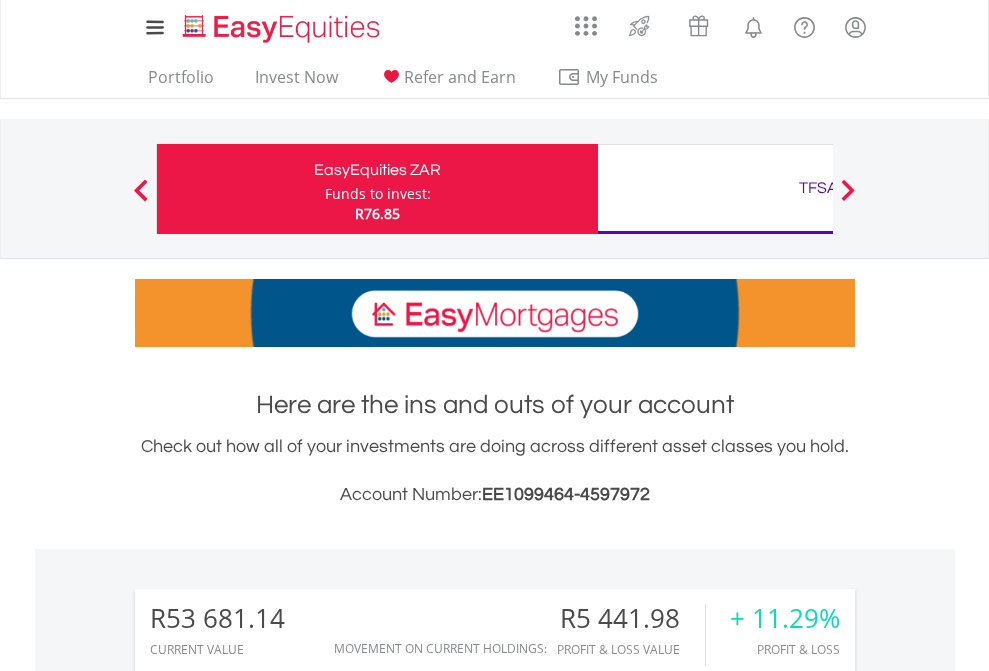 click on "Funds to invest:" at bounding box center (378, 194) 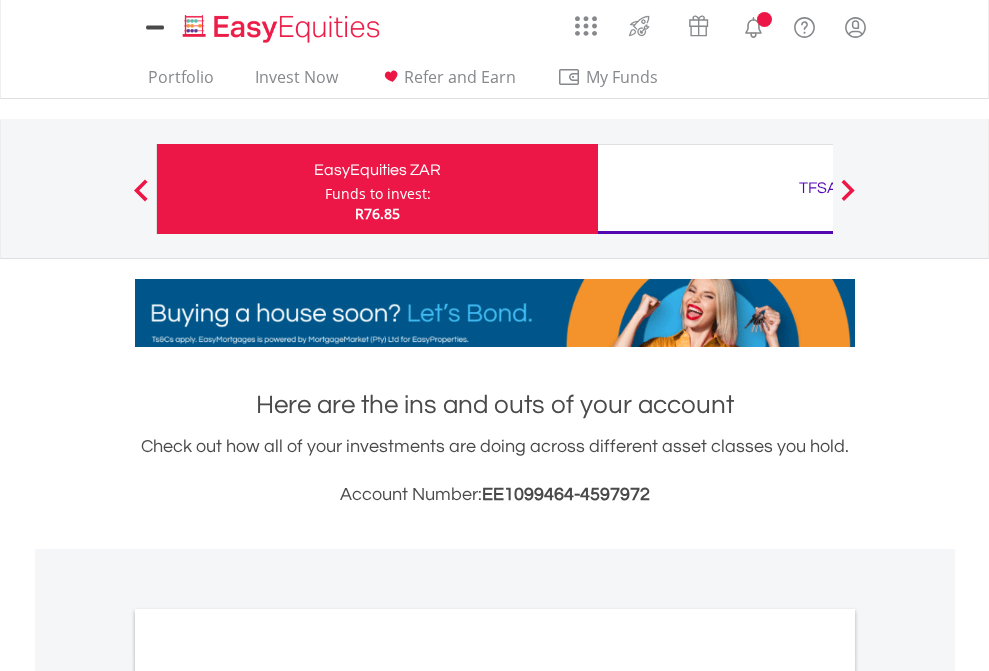 scroll, scrollTop: 0, scrollLeft: 0, axis: both 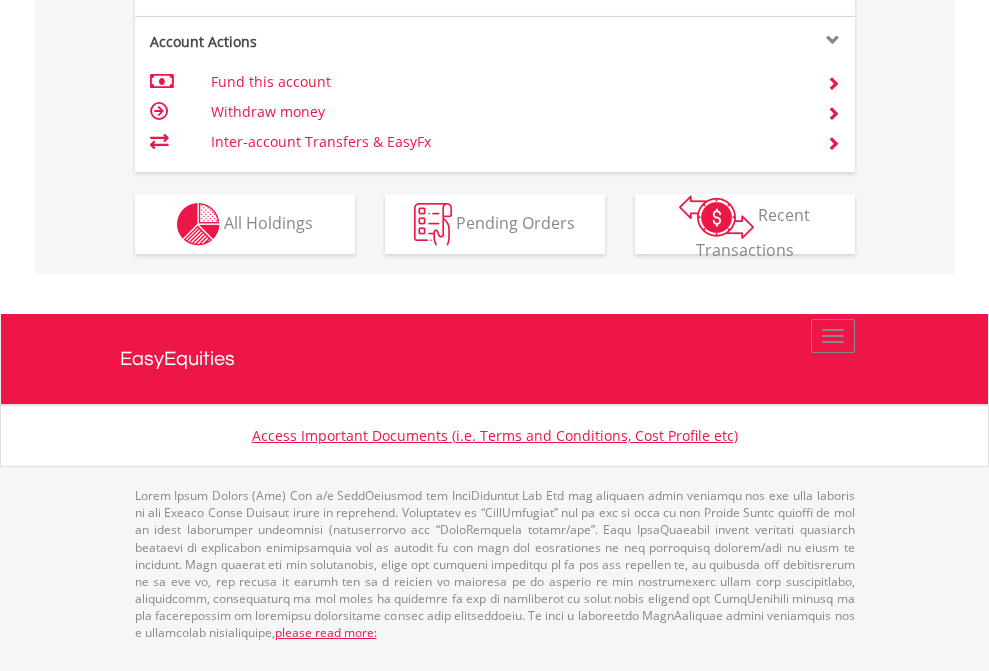 click on "Investment types" at bounding box center (706, -337) 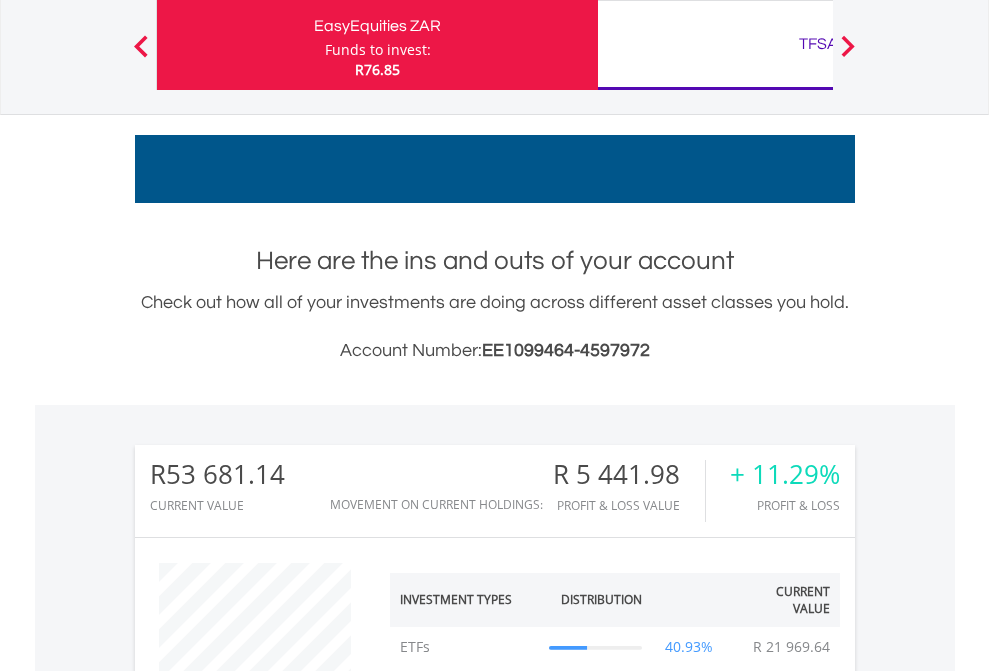 click on "TFSA" at bounding box center (818, 44) 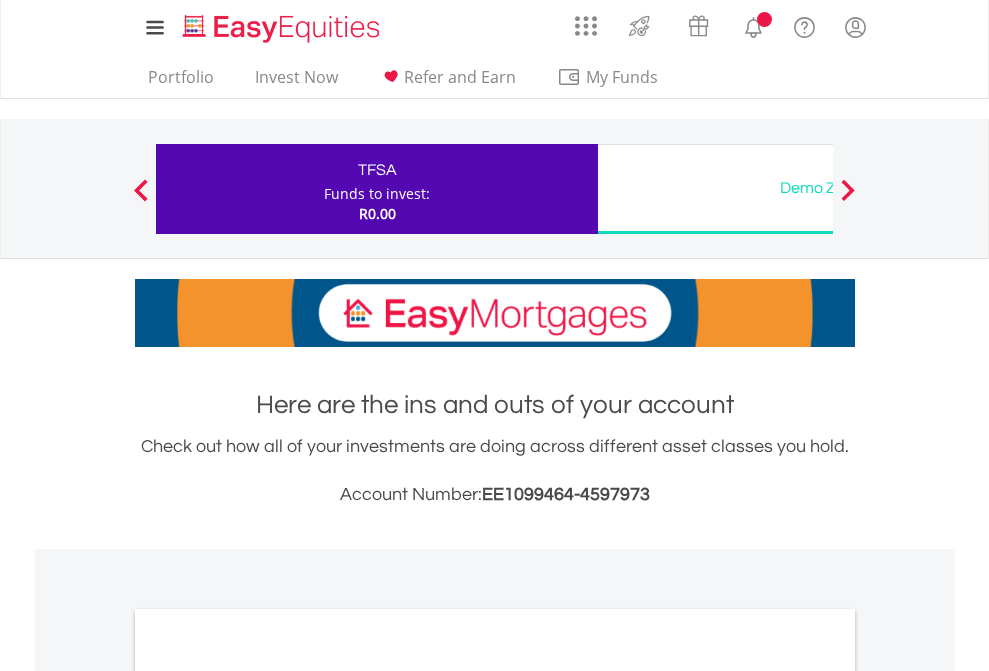scroll, scrollTop: 0, scrollLeft: 0, axis: both 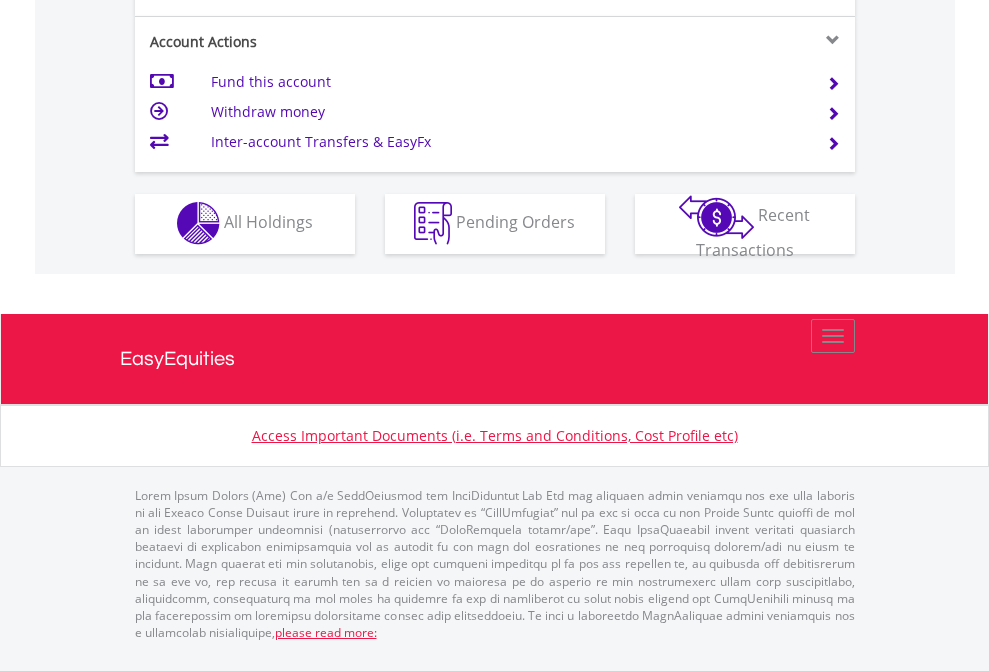 click on "Investment types" at bounding box center [706, -353] 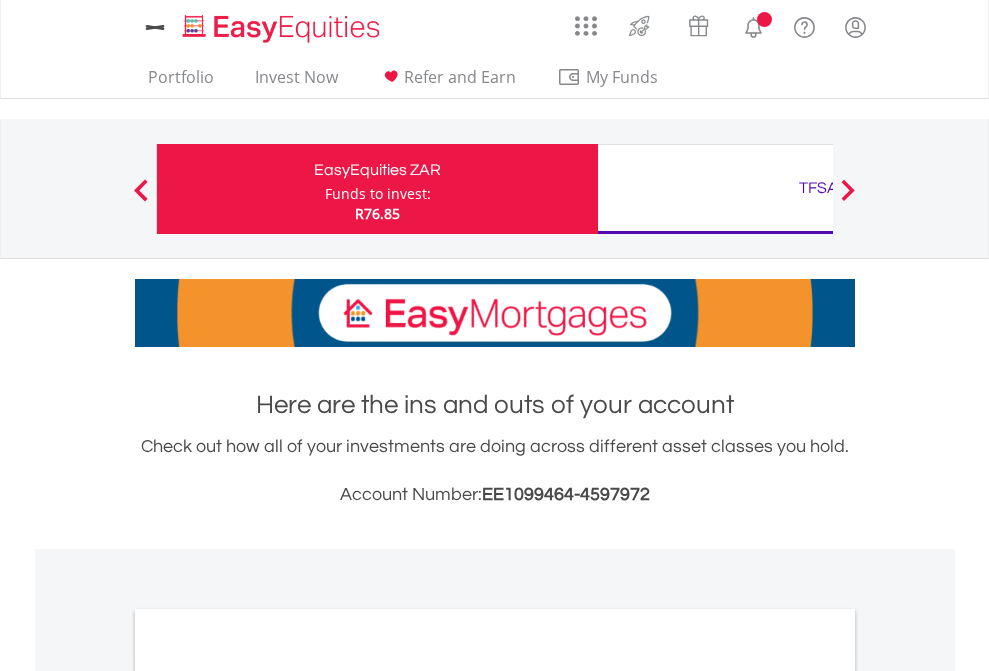 scroll, scrollTop: 0, scrollLeft: 0, axis: both 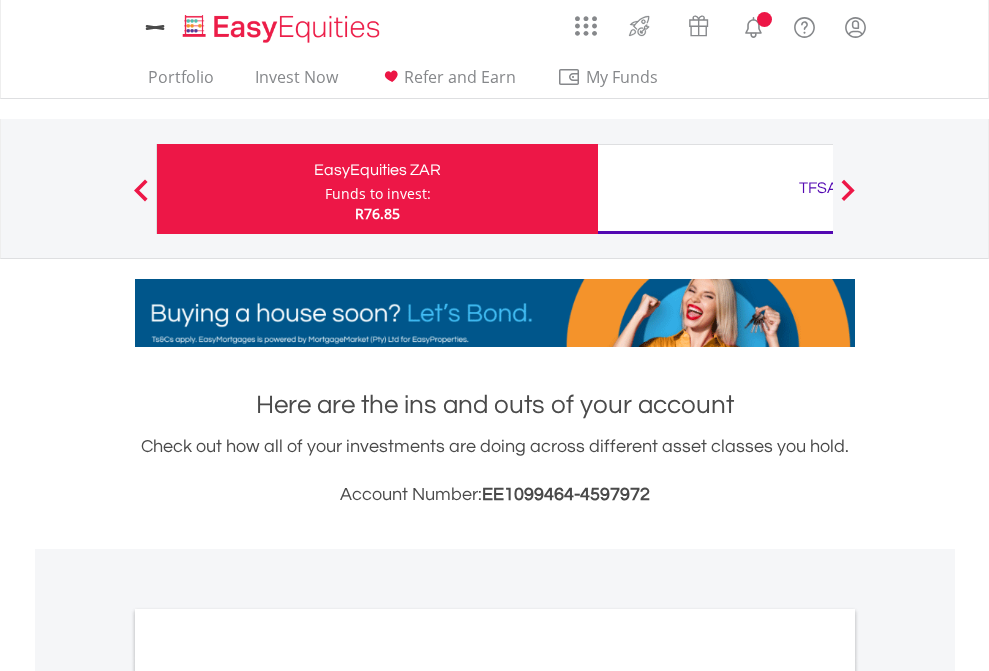 click on "All Holdings" at bounding box center [268, 1096] 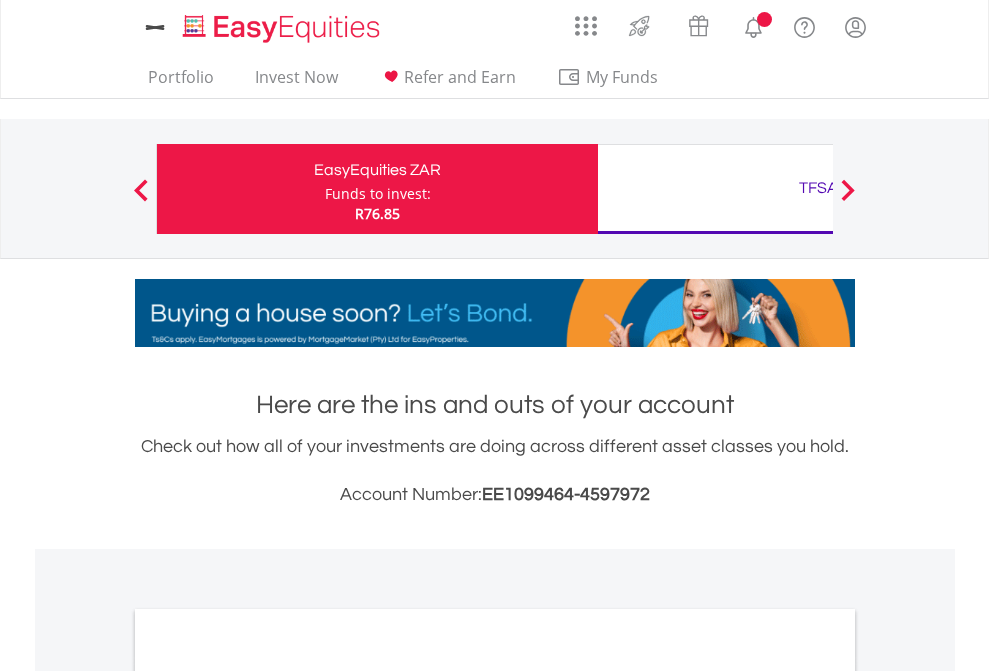 scroll, scrollTop: 1202, scrollLeft: 0, axis: vertical 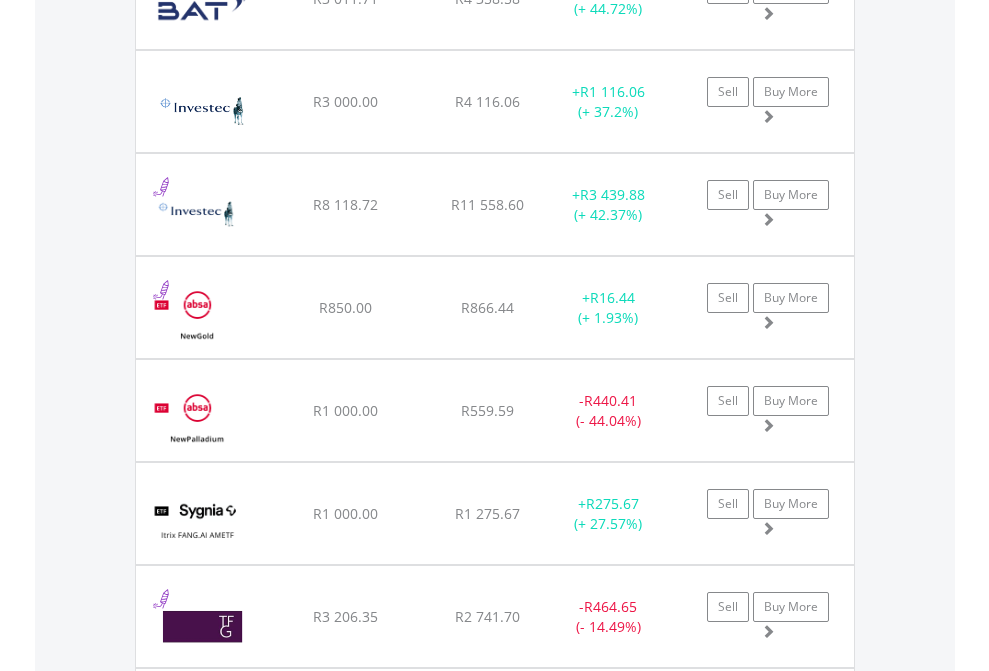 click on "TFSA" at bounding box center [818, -2196] 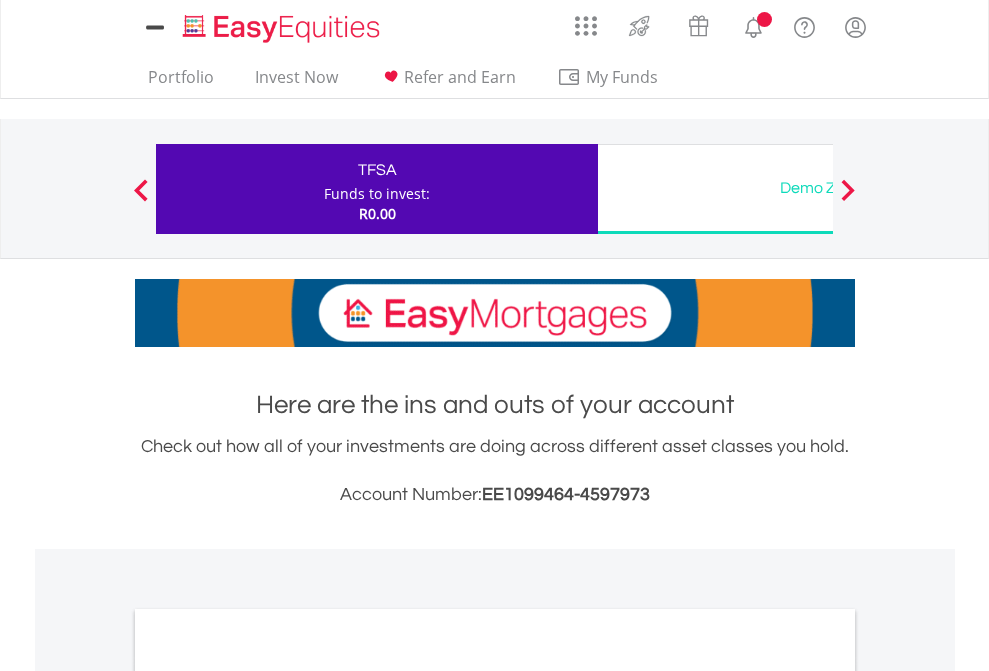 scroll, scrollTop: 0, scrollLeft: 0, axis: both 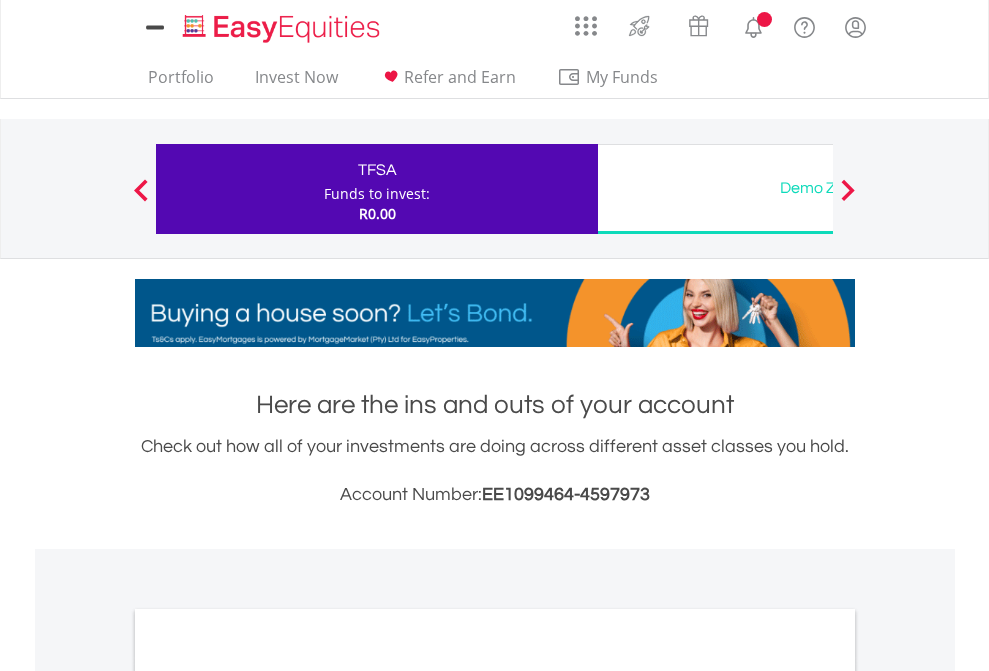click on "All Holdings" at bounding box center [268, 1096] 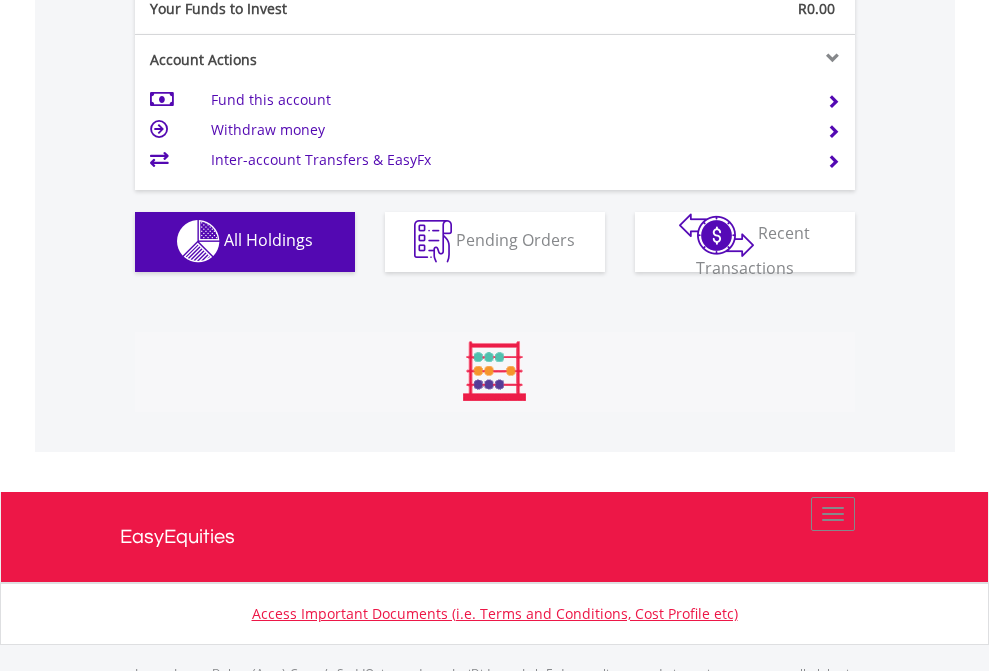 scroll, scrollTop: 999808, scrollLeft: 999687, axis: both 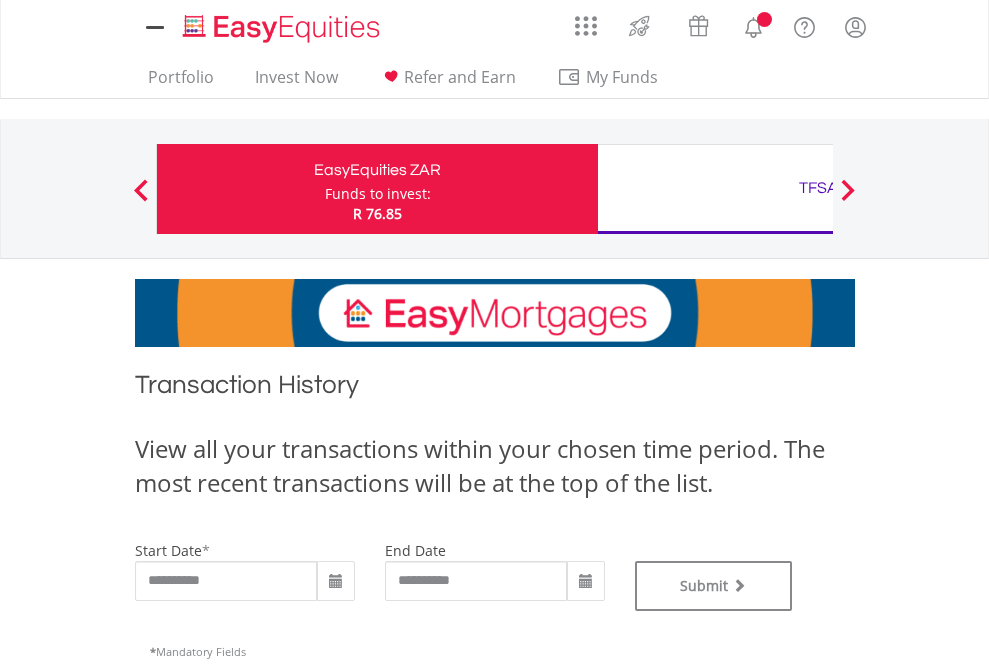 type on "**********" 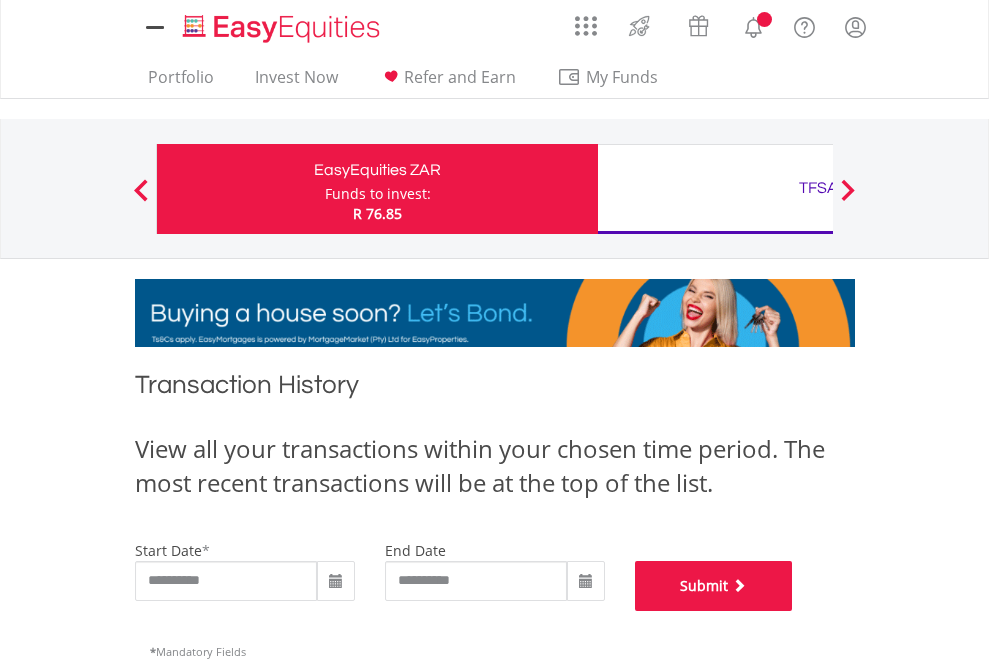 click on "Submit" at bounding box center [714, 586] 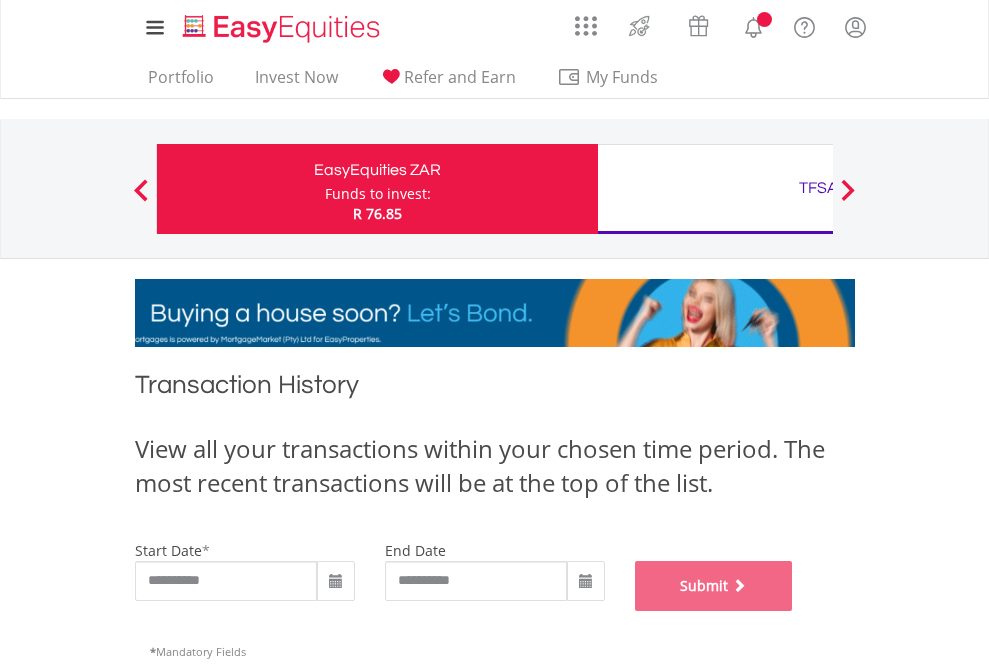 scroll, scrollTop: 811, scrollLeft: 0, axis: vertical 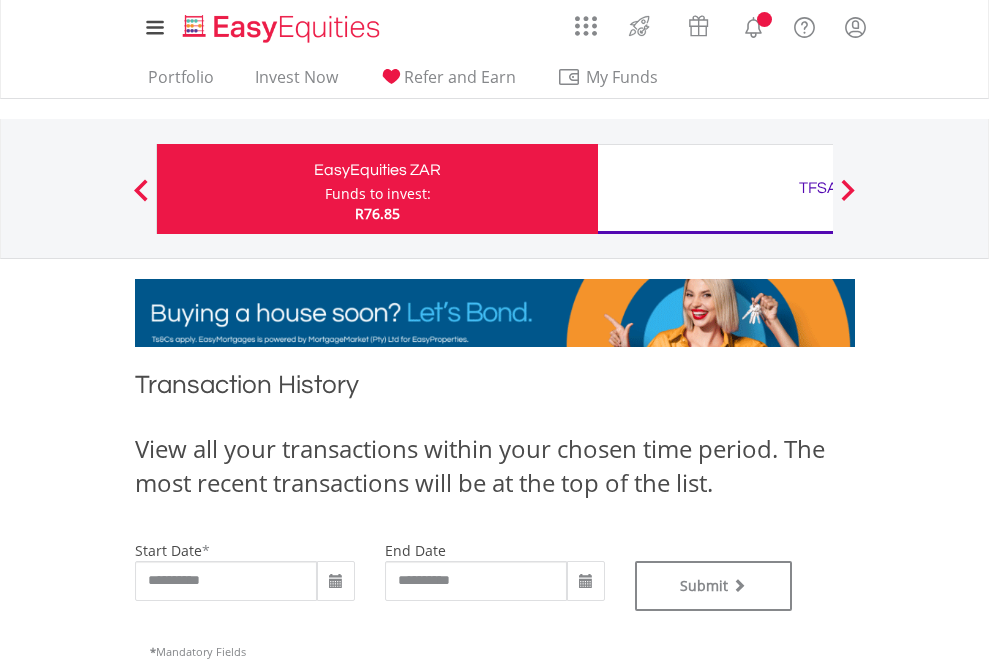 click on "TFSA" at bounding box center (818, 188) 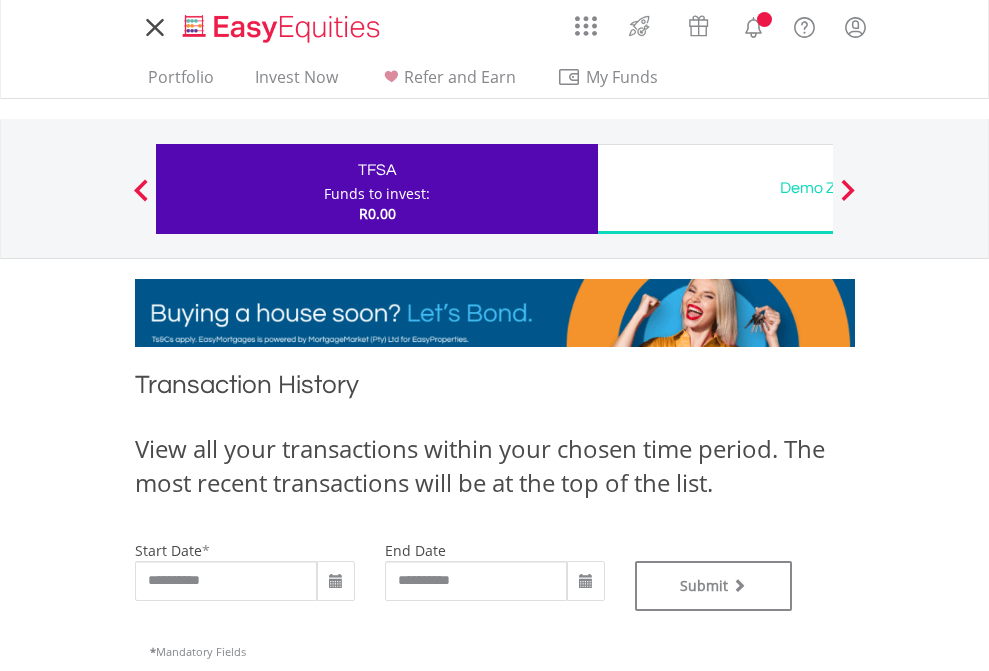 scroll, scrollTop: 0, scrollLeft: 0, axis: both 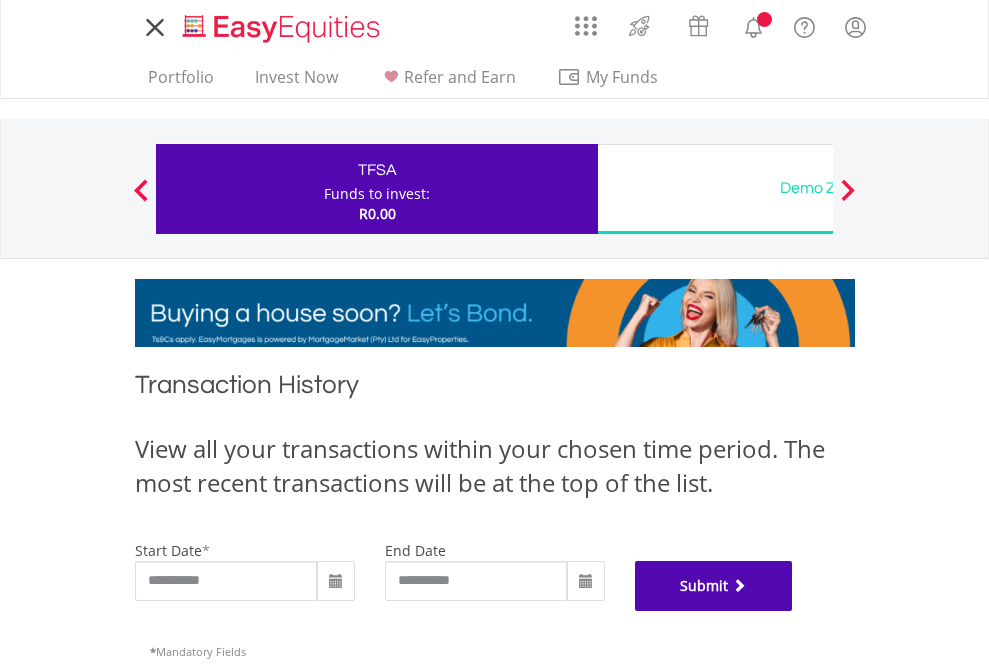 click on "Submit" at bounding box center [714, 586] 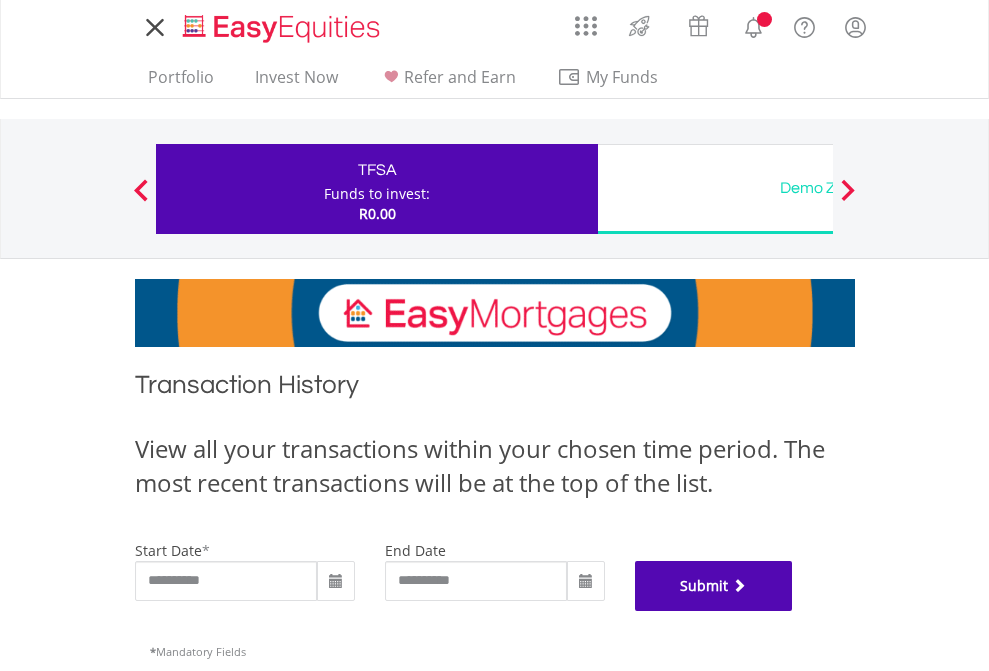 scroll, scrollTop: 811, scrollLeft: 0, axis: vertical 